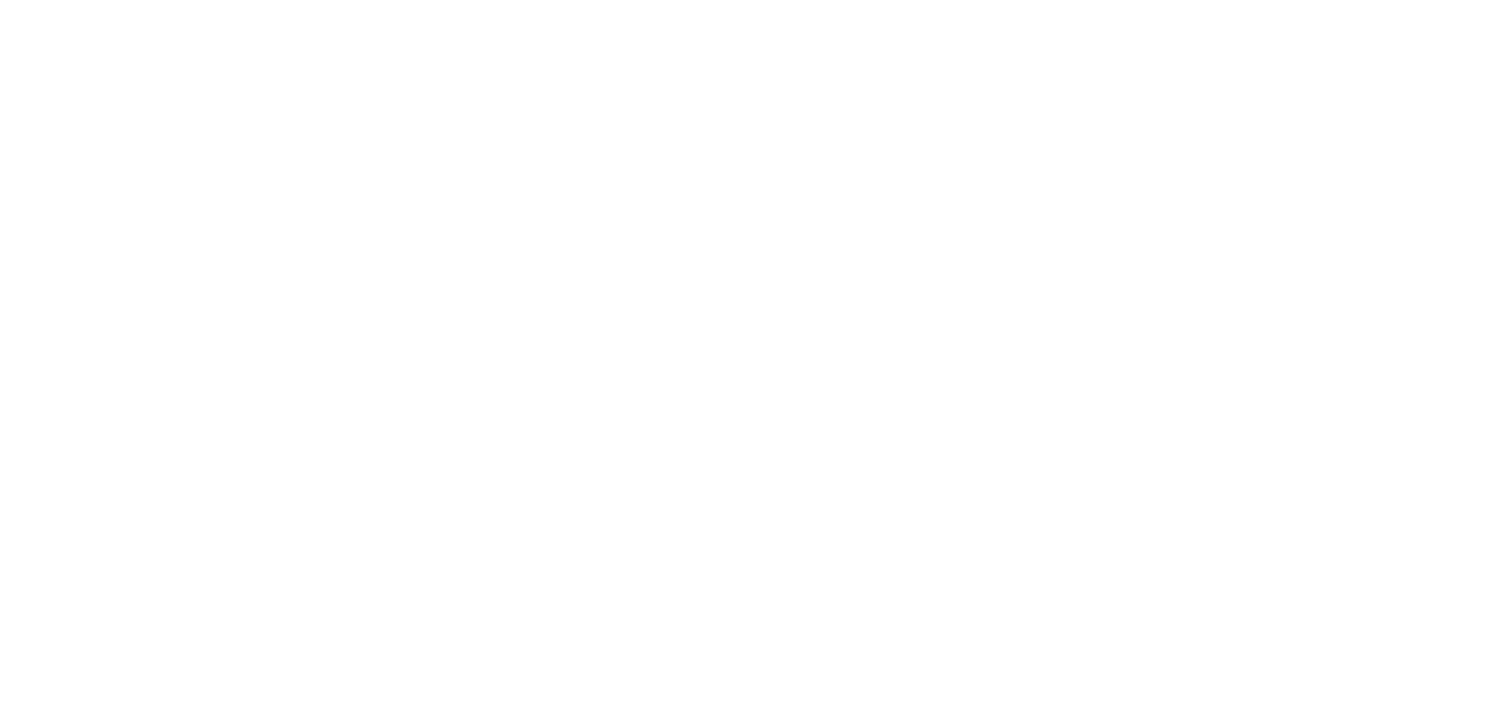 scroll, scrollTop: 0, scrollLeft: 0, axis: both 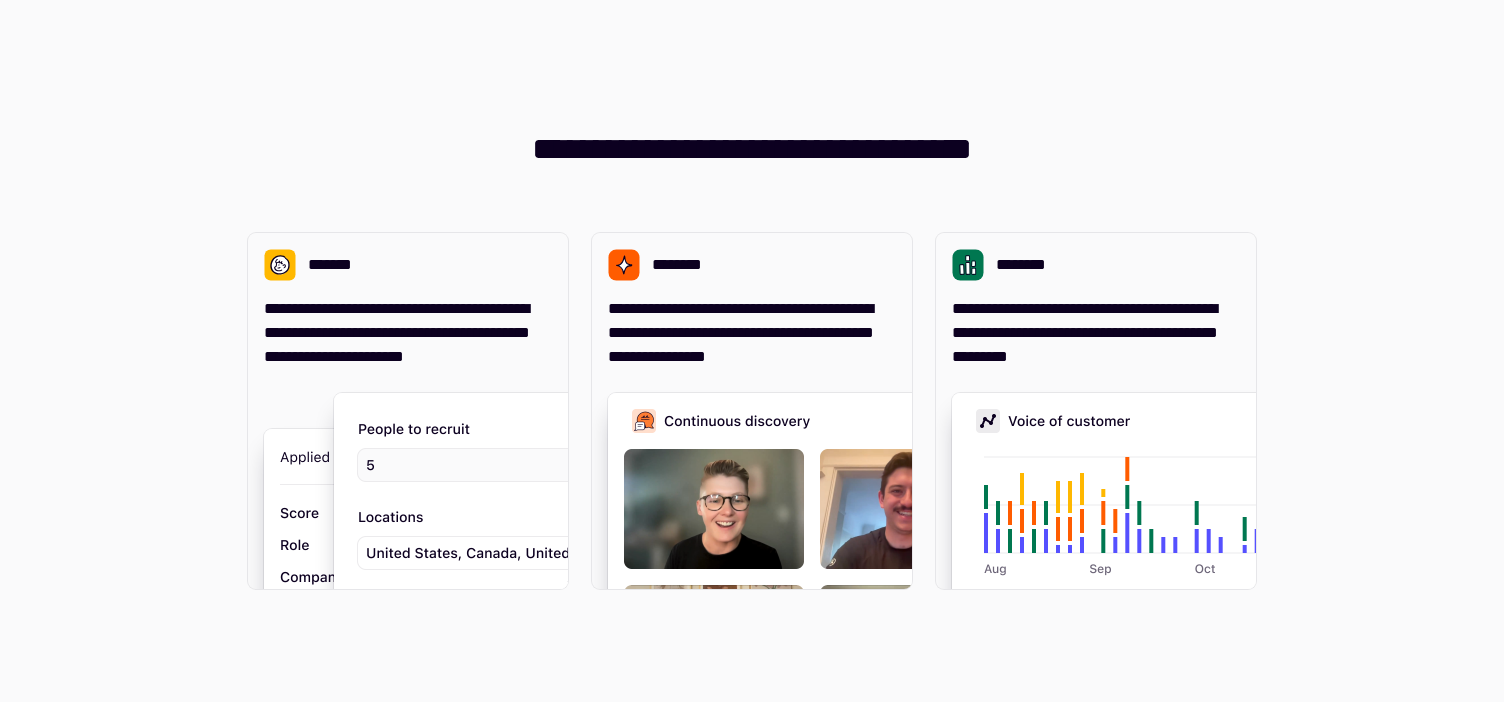 click on "**********" at bounding box center [752, 133] 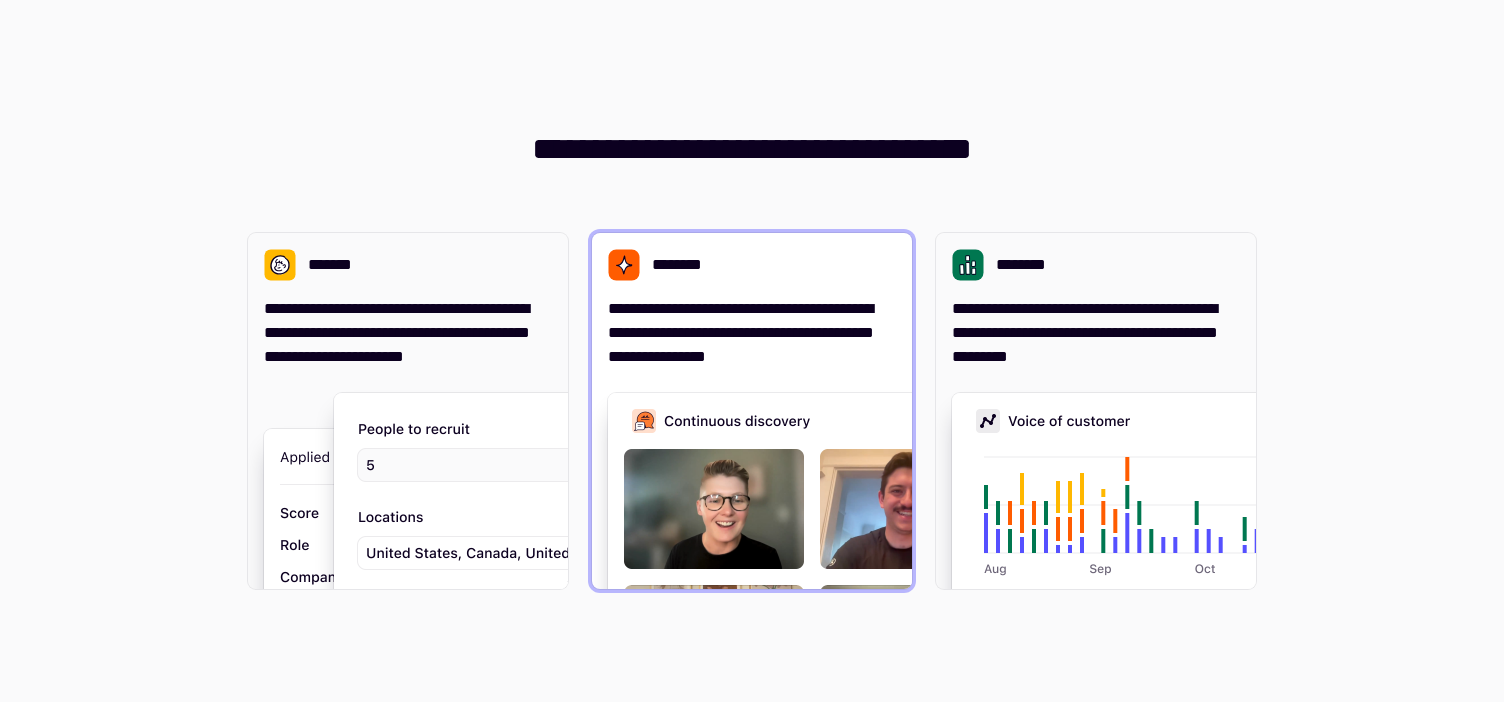 click at bounding box center [908, 593] 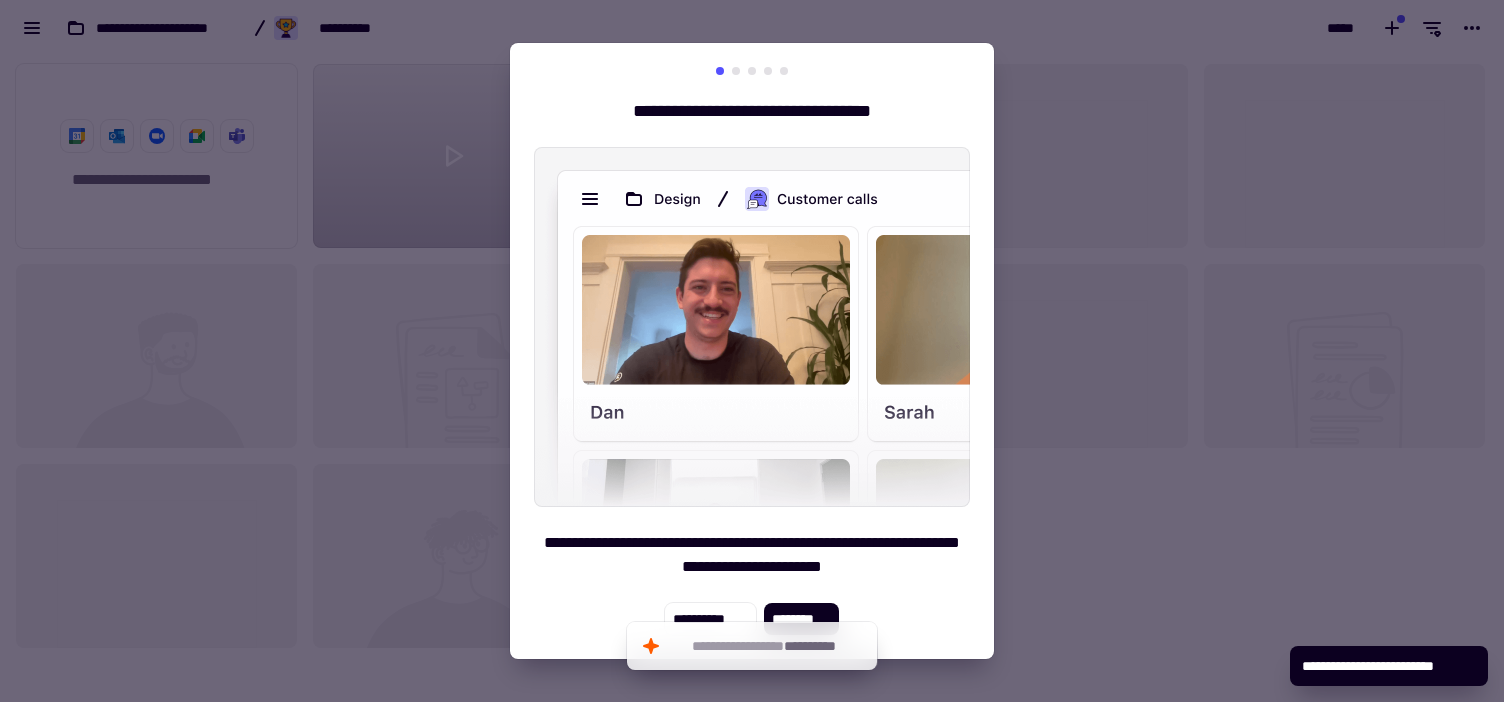 scroll, scrollTop: 1, scrollLeft: 1, axis: both 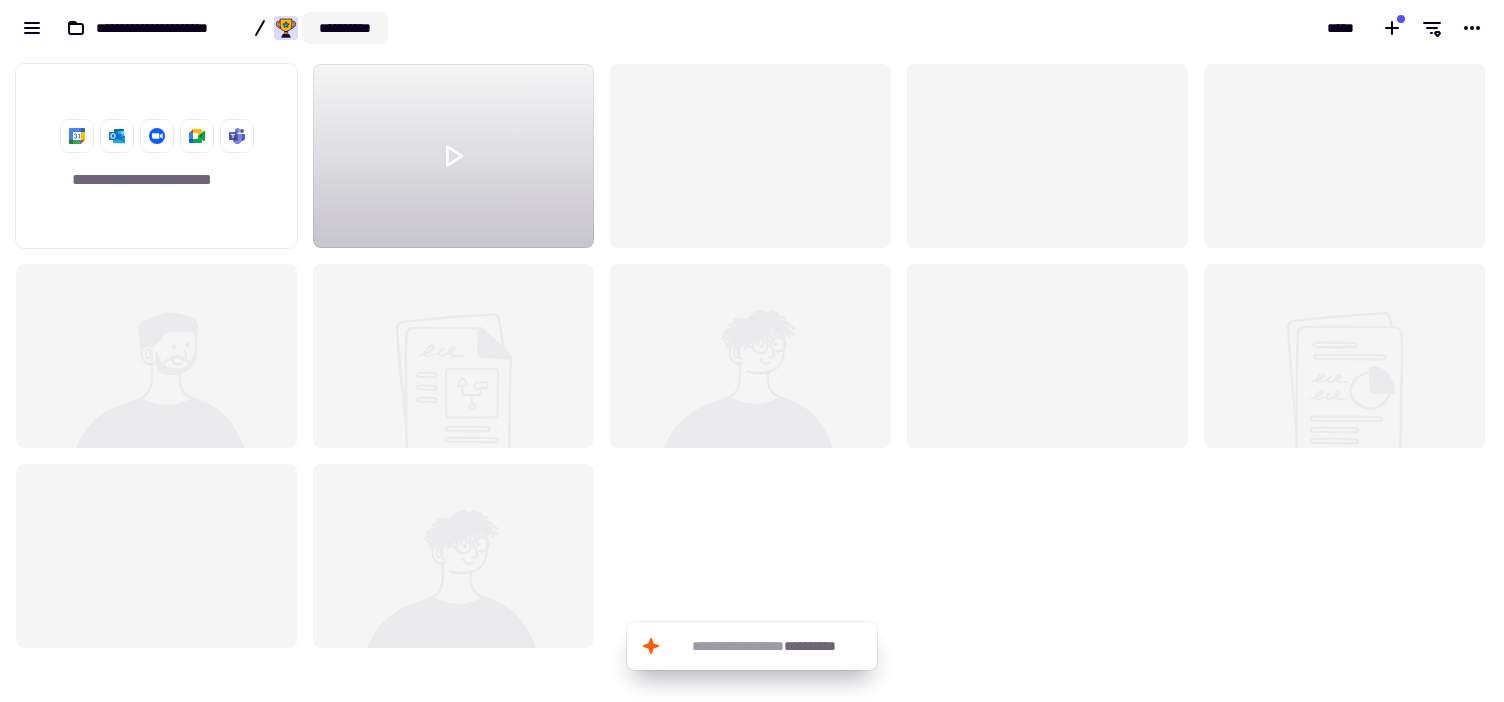 click on "**********" 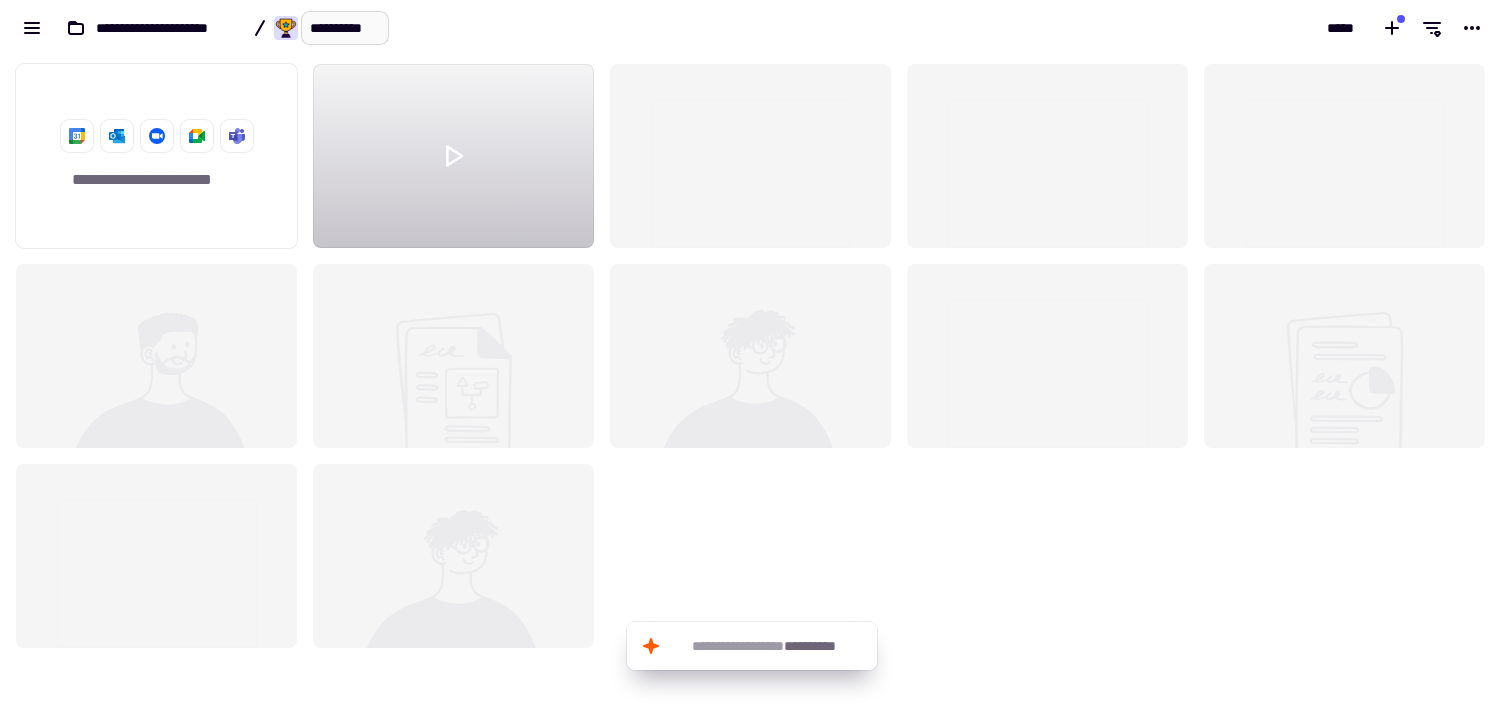 click on "**********" at bounding box center (345, 28) 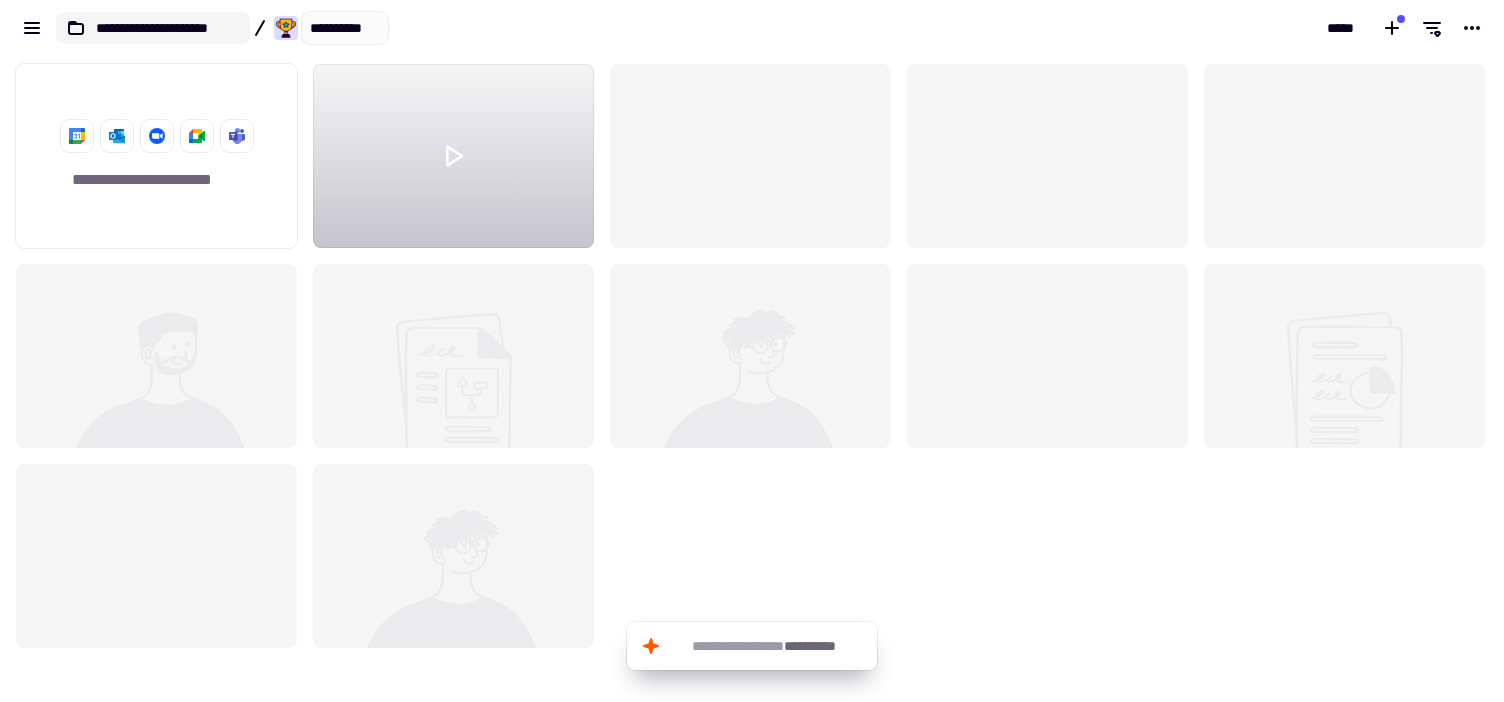 click on "**********" 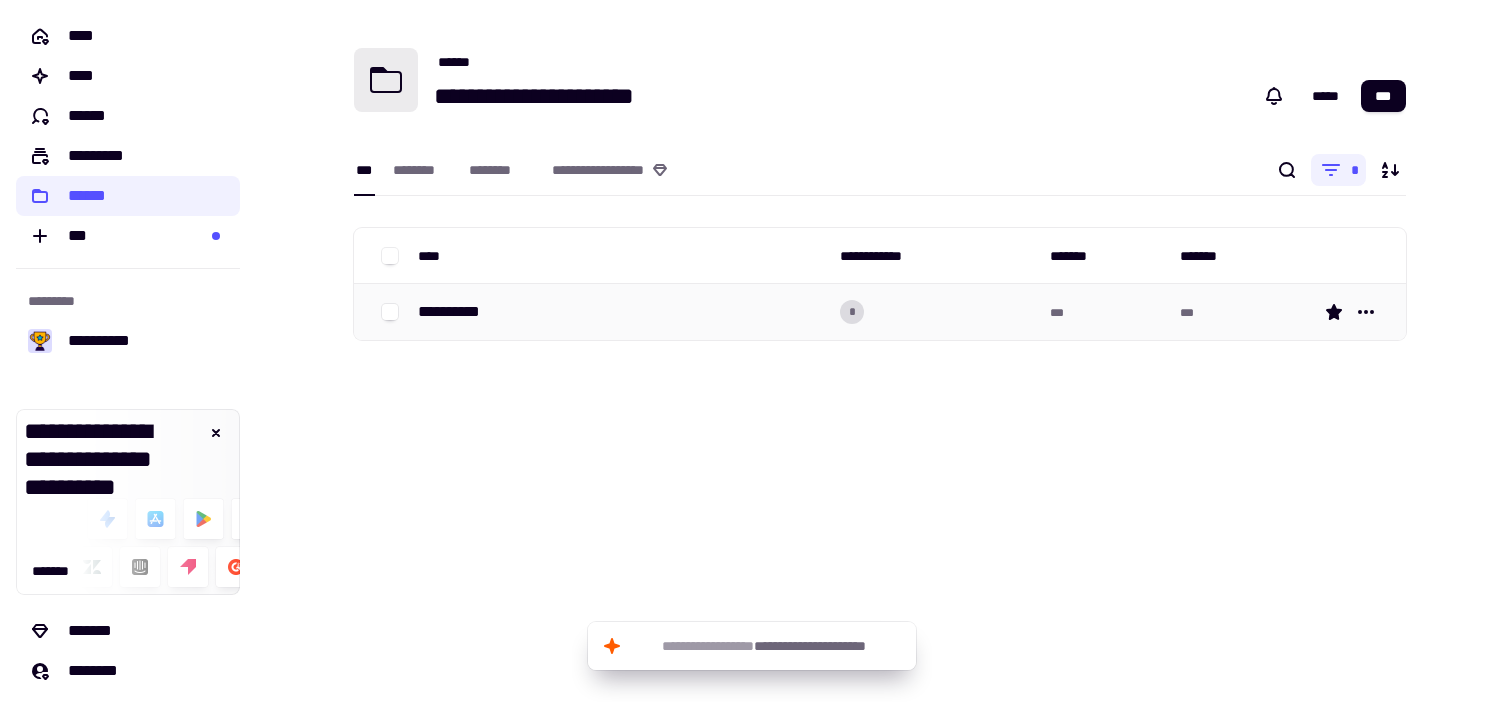click on "**********" at bounding box center (457, 312) 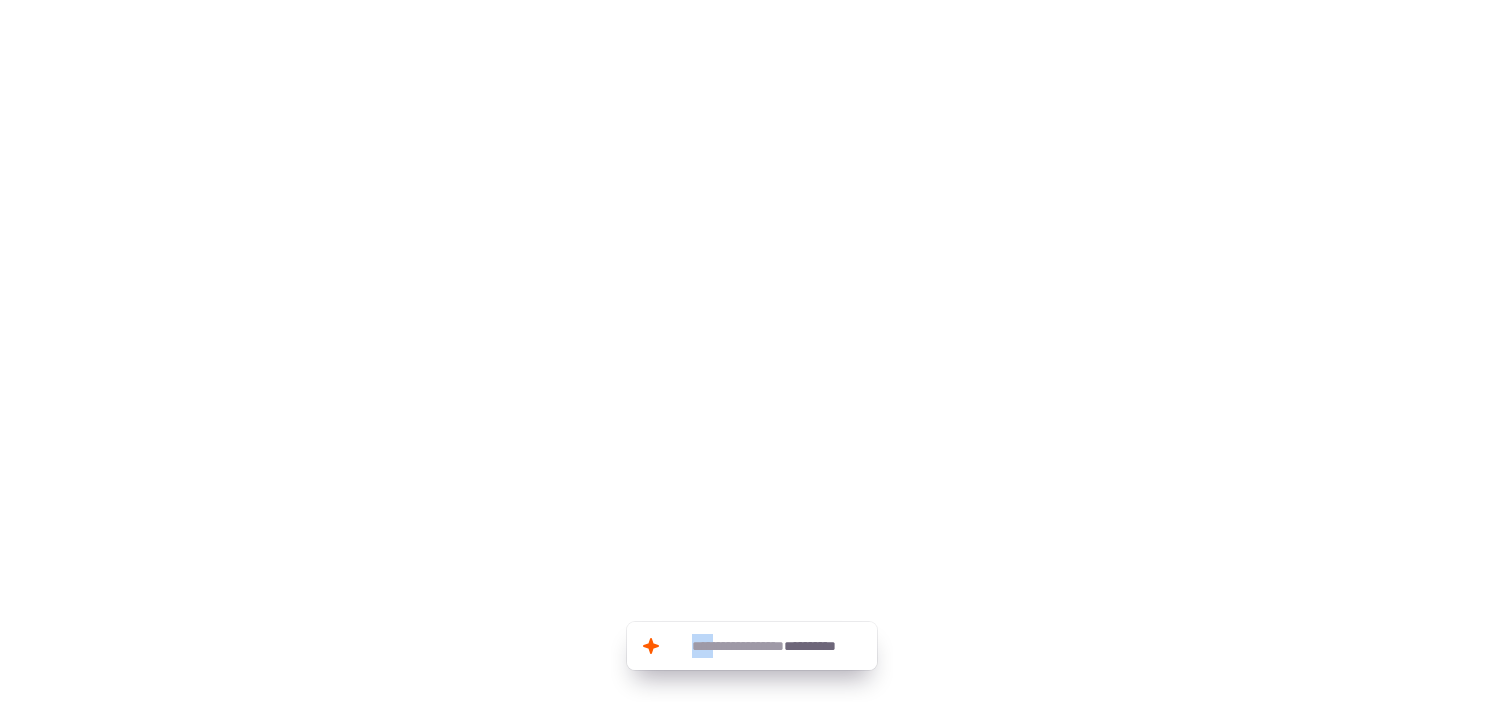 click at bounding box center (752, 351) 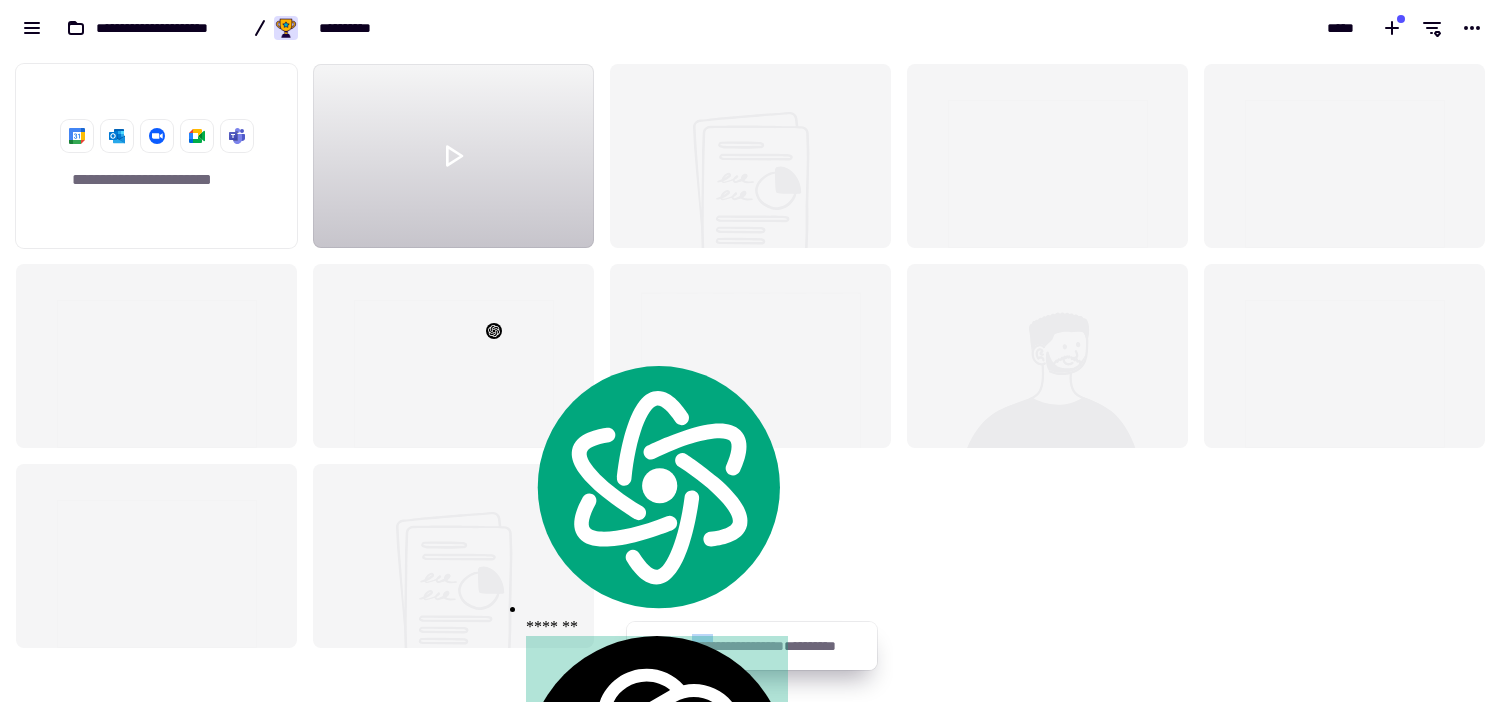 scroll, scrollTop: 1, scrollLeft: 1, axis: both 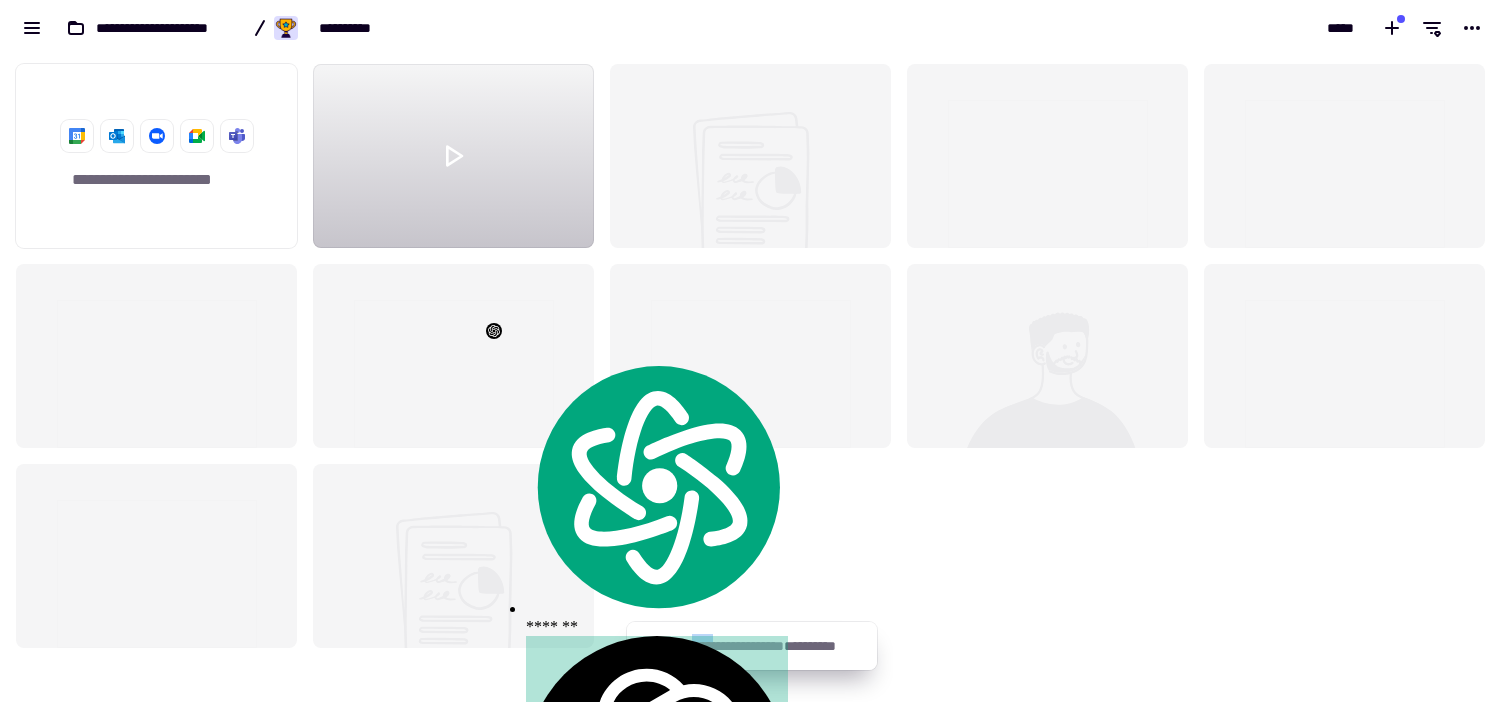 click 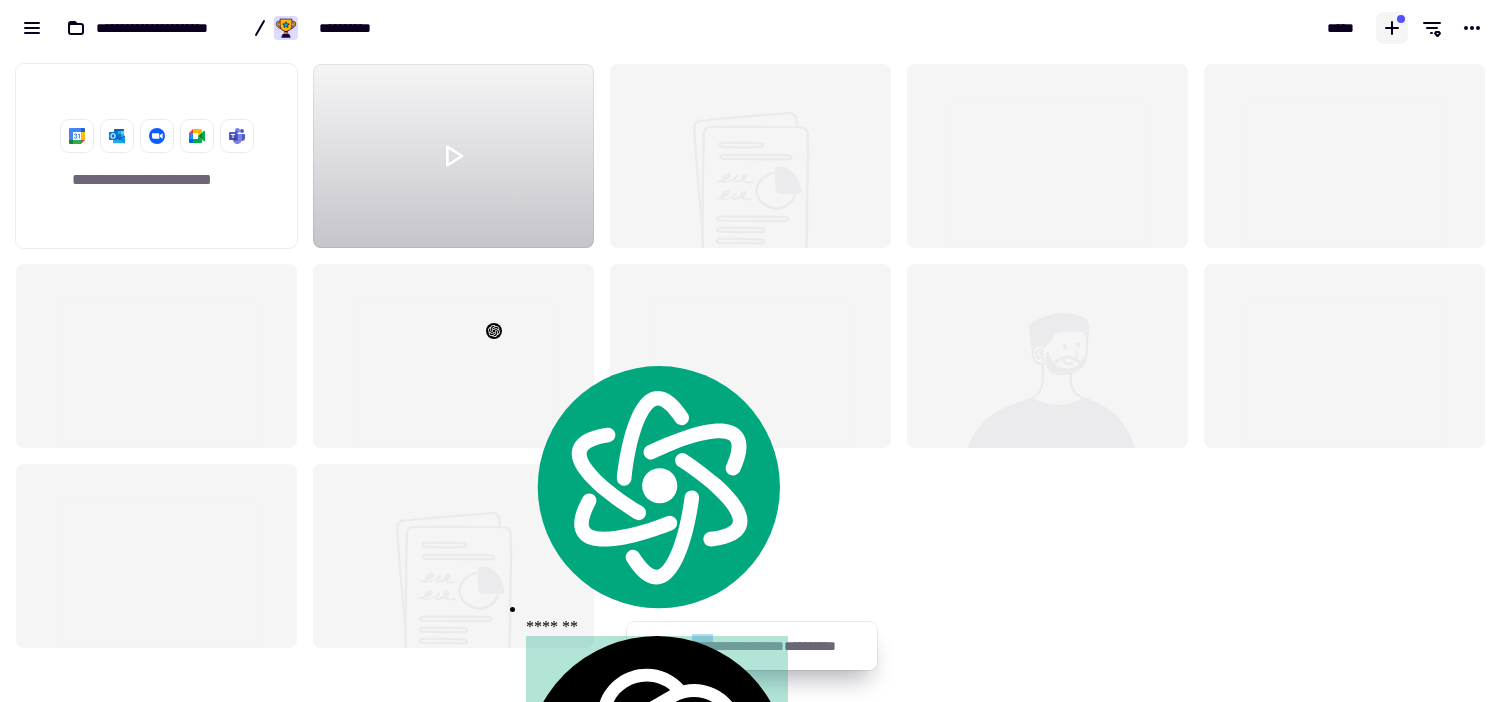 click 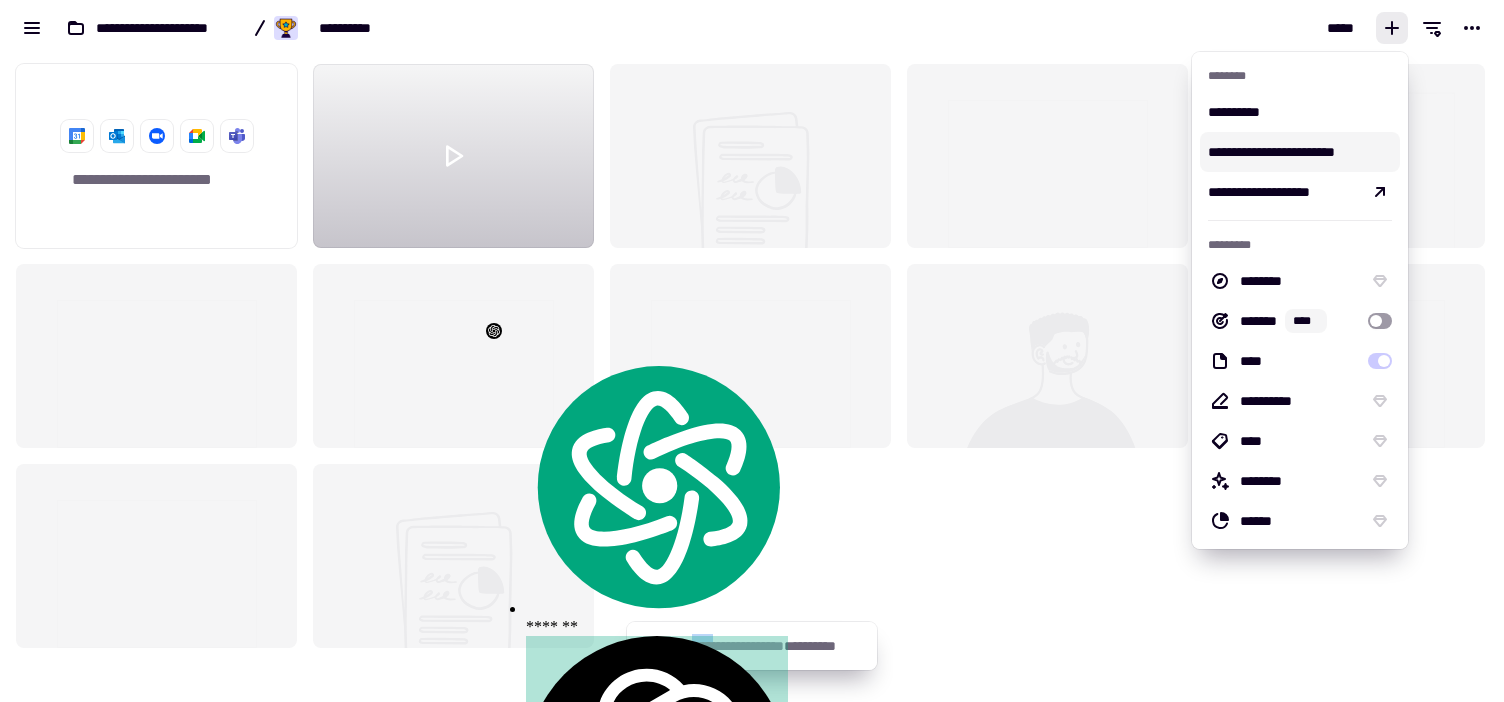 click on "**********" at bounding box center (1300, 152) 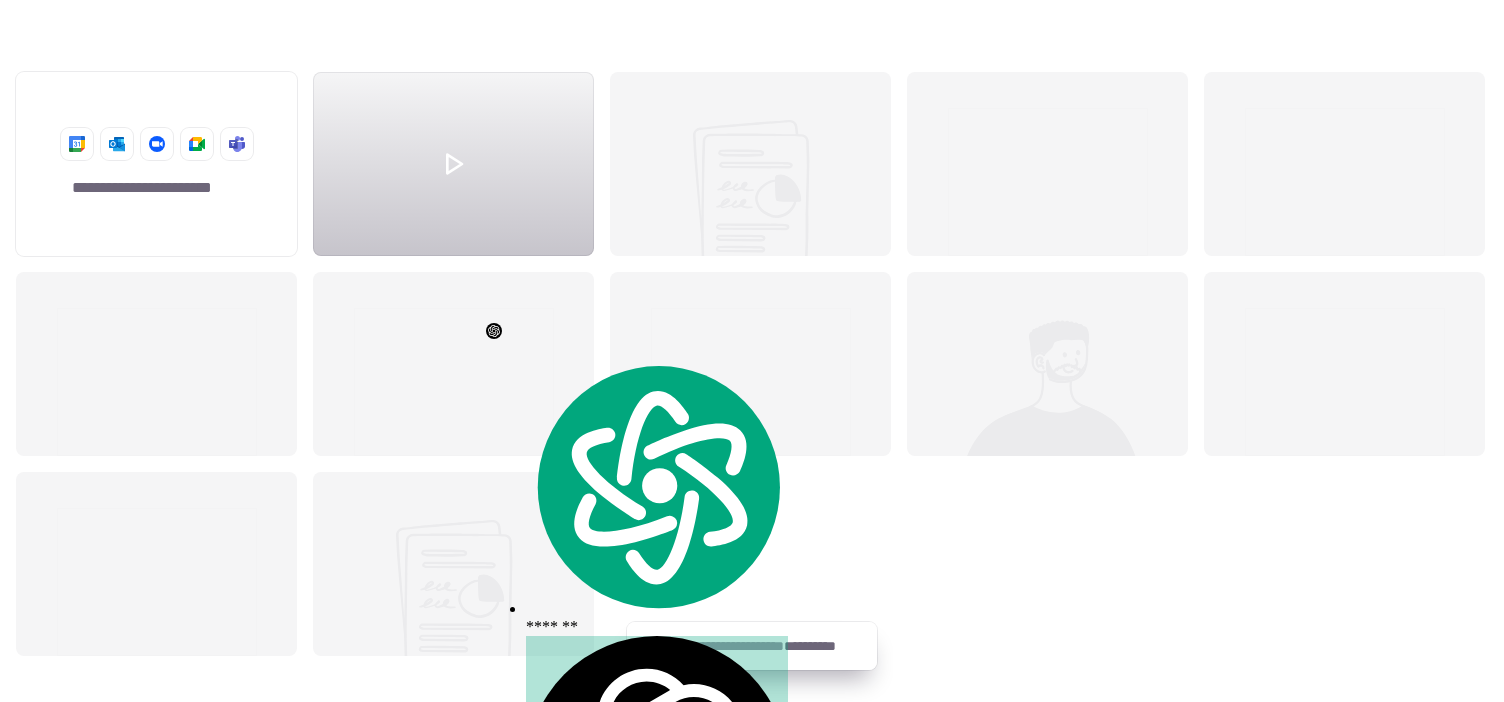 click on "**********" 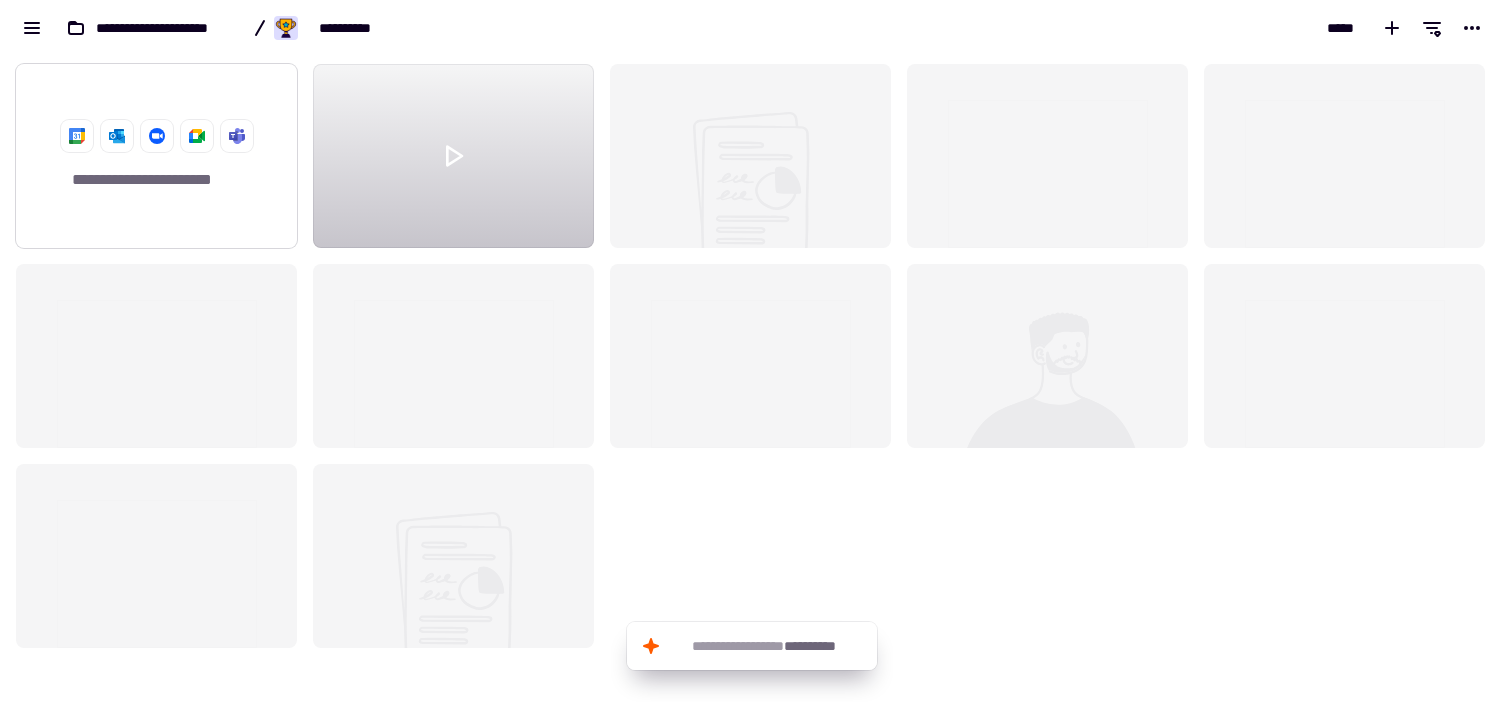 click on "**********" 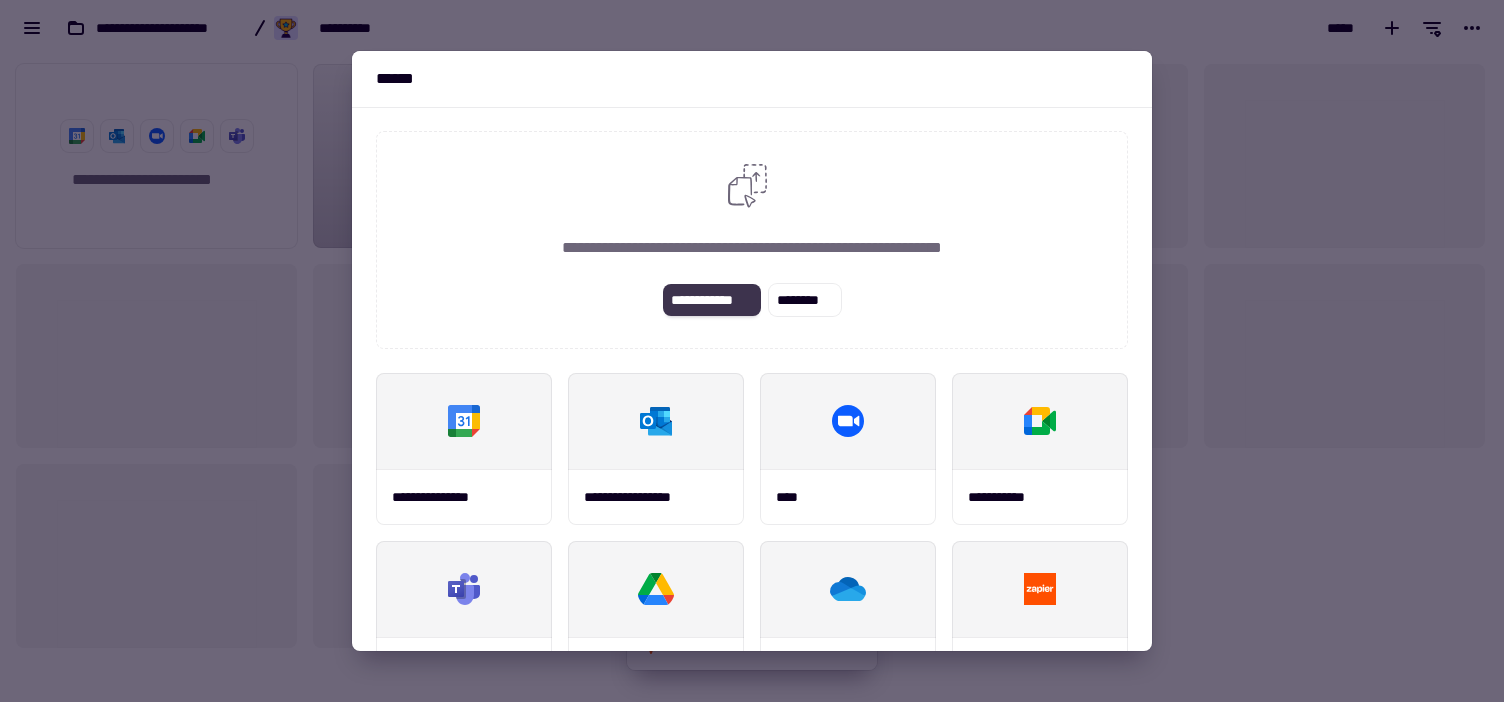 click on "**********" 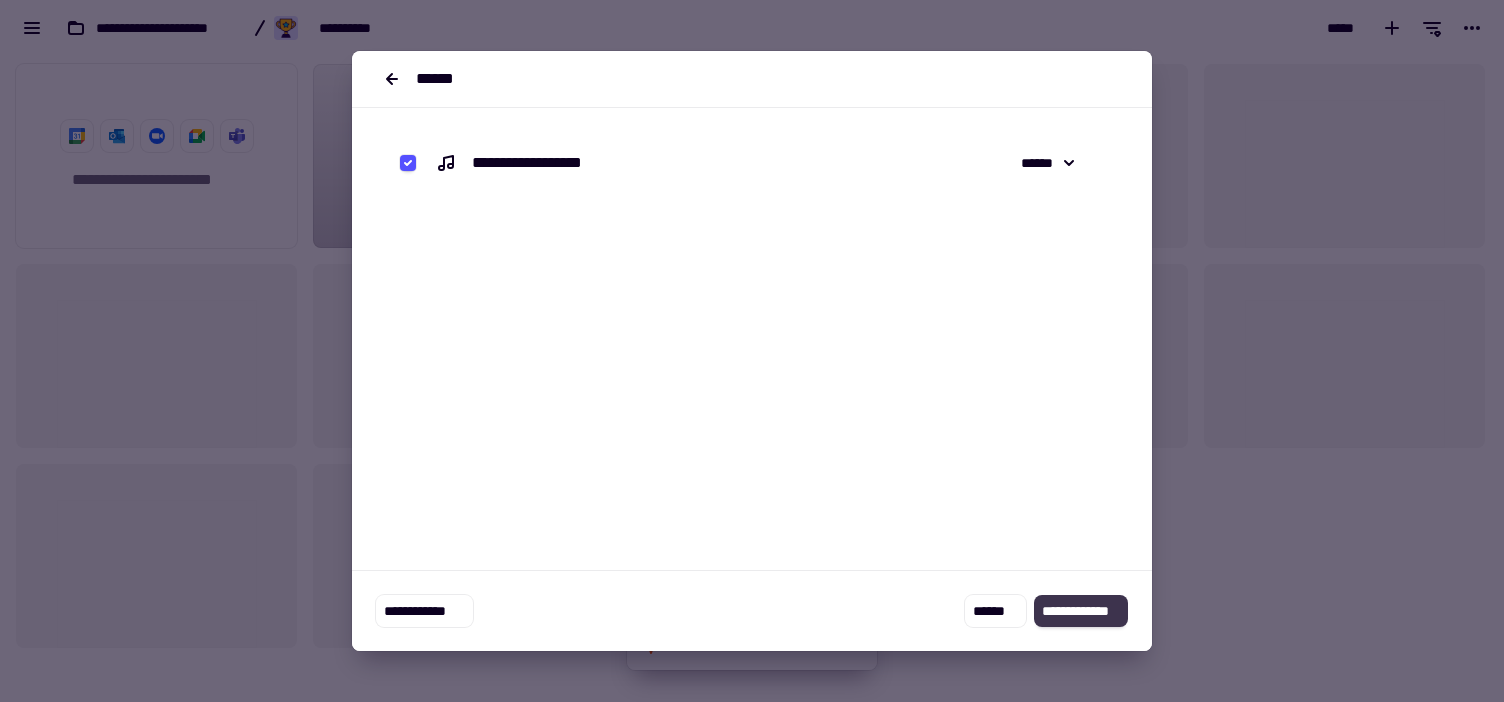click on "**********" 